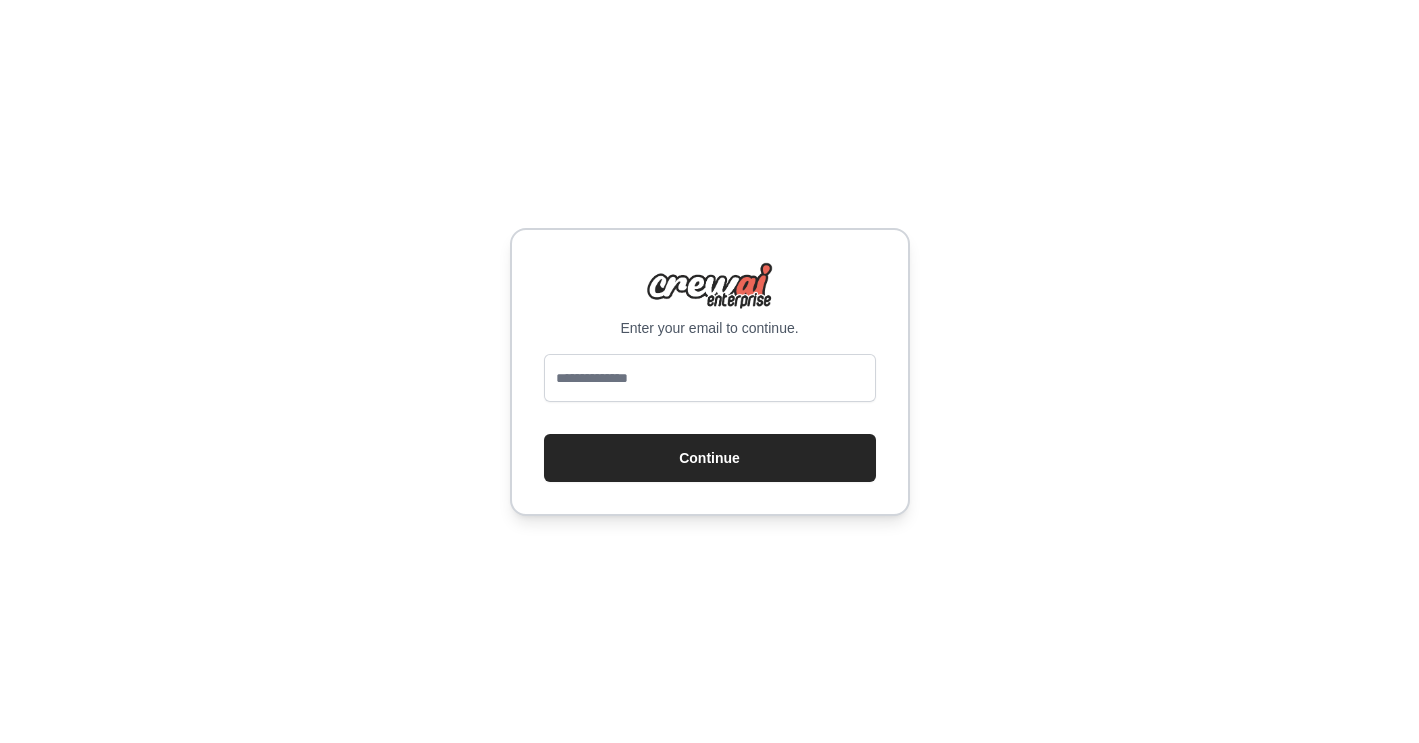 scroll, scrollTop: 0, scrollLeft: 0, axis: both 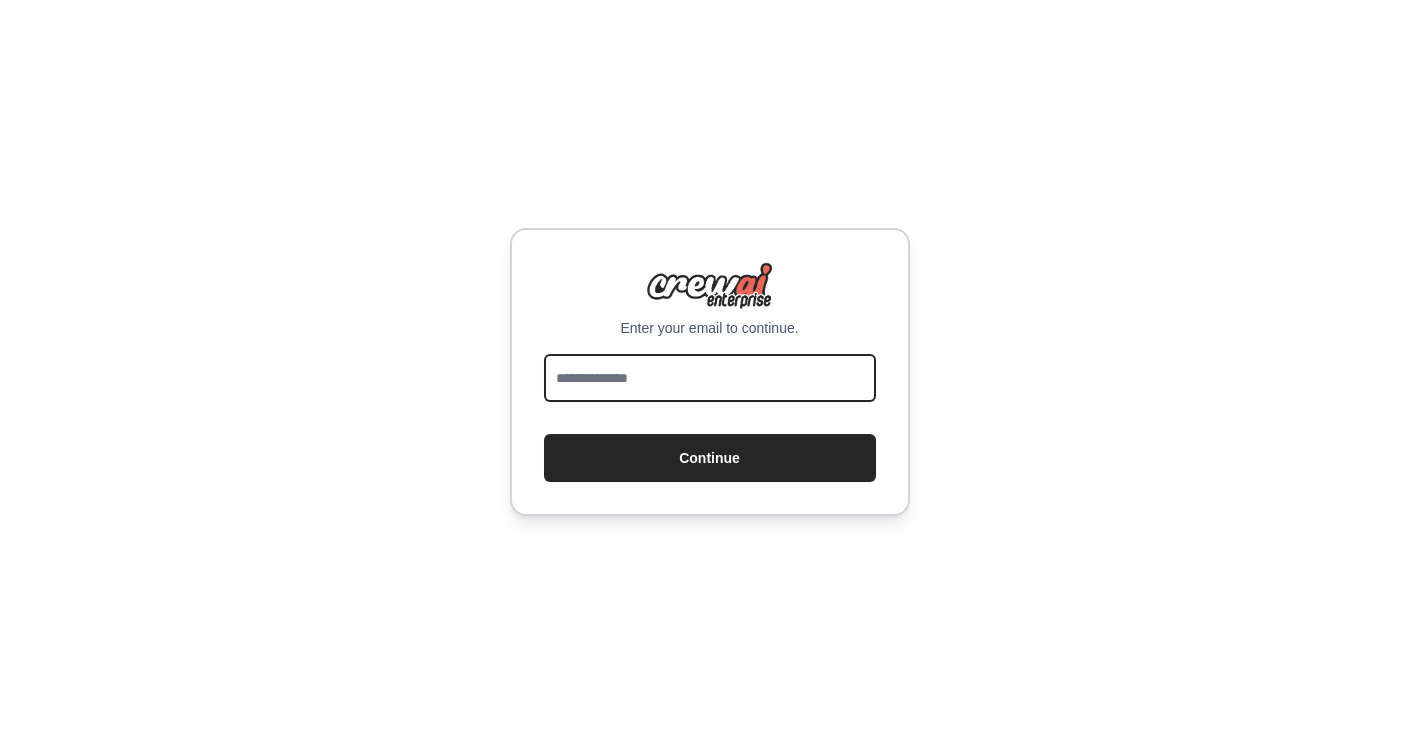 click at bounding box center (710, 378) 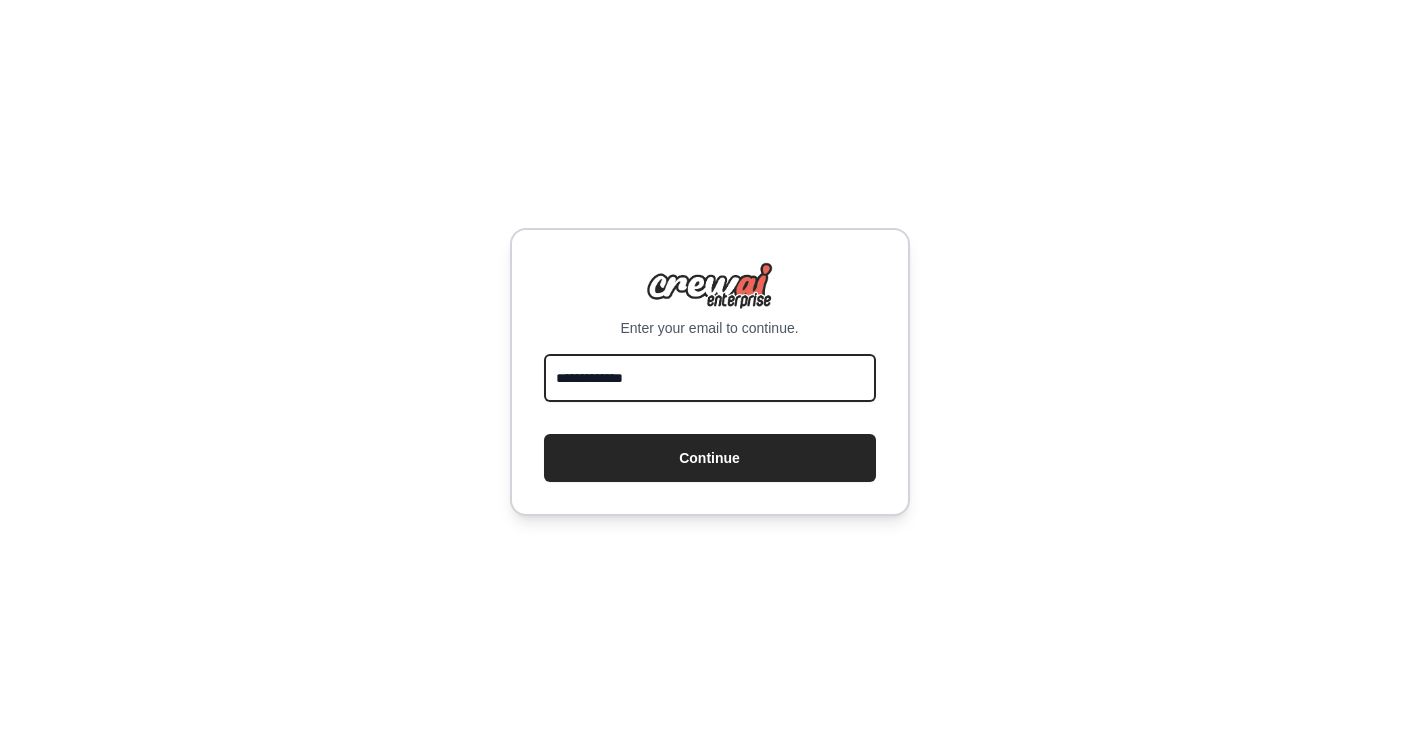 type on "**********" 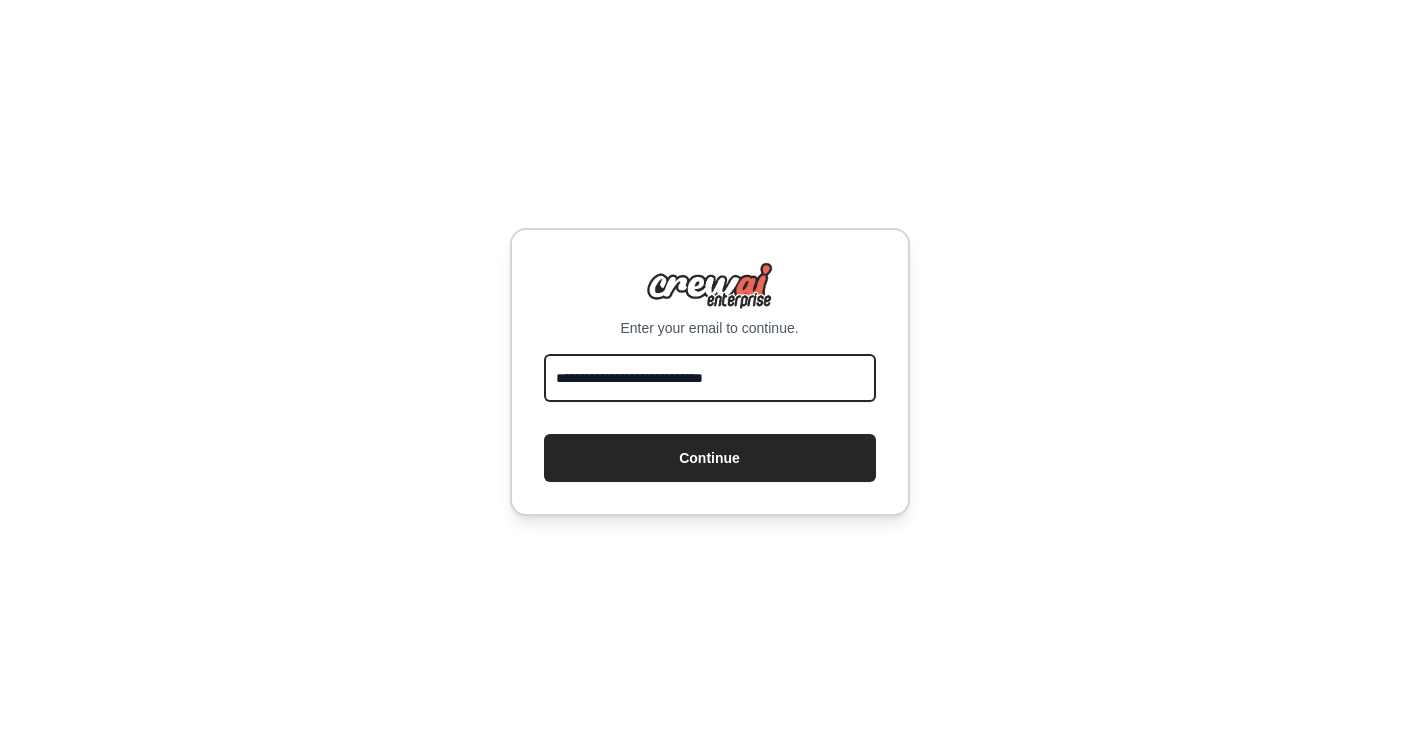 click on "Continue" at bounding box center (710, 458) 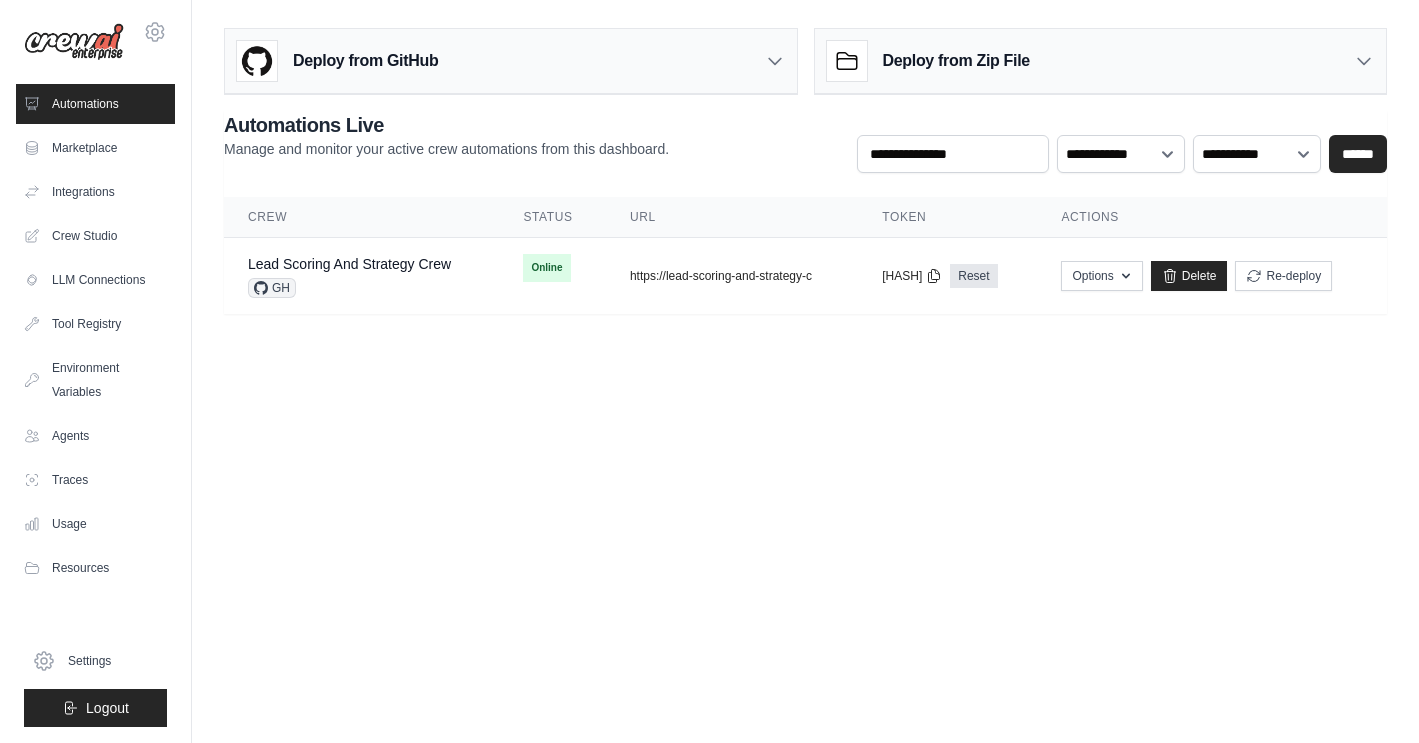 scroll, scrollTop: 0, scrollLeft: 0, axis: both 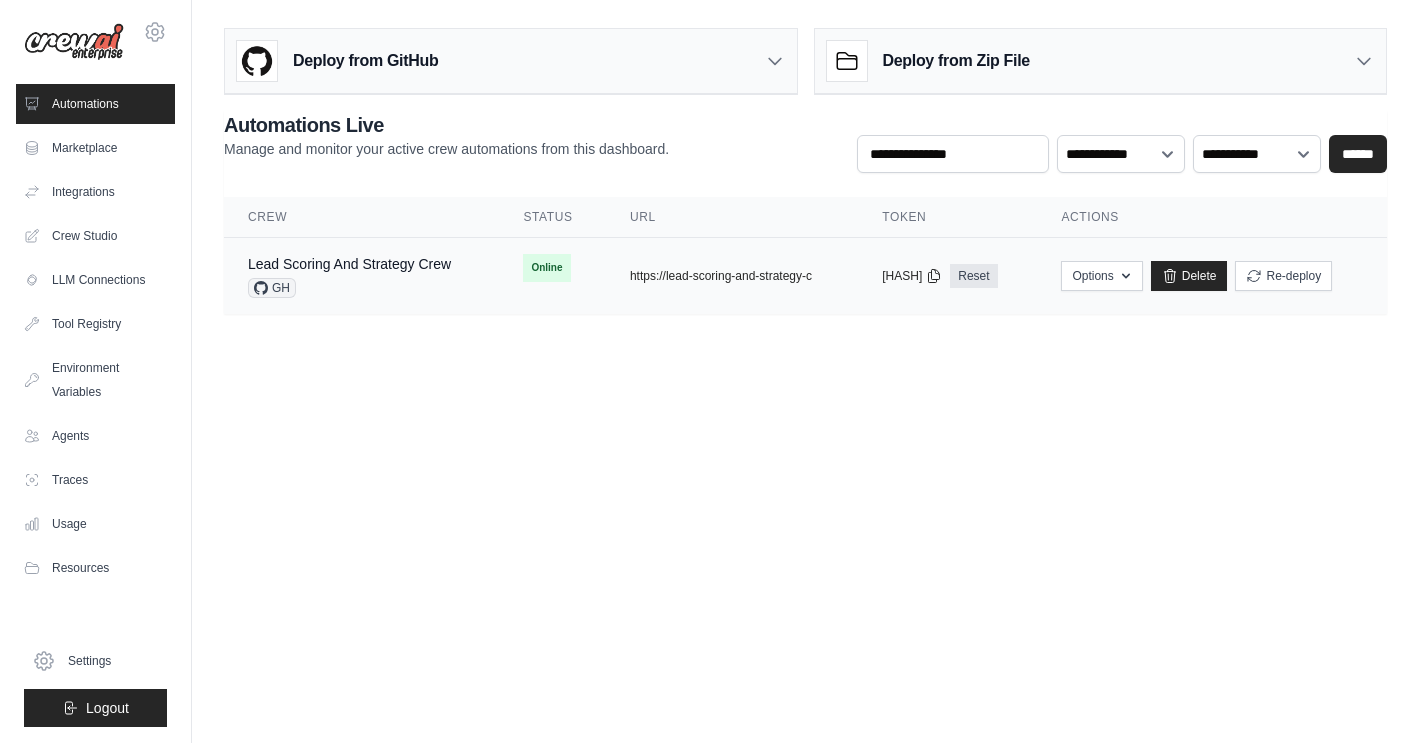 click on "Lead Scoring And Strategy Crew
GH" at bounding box center (361, 276) 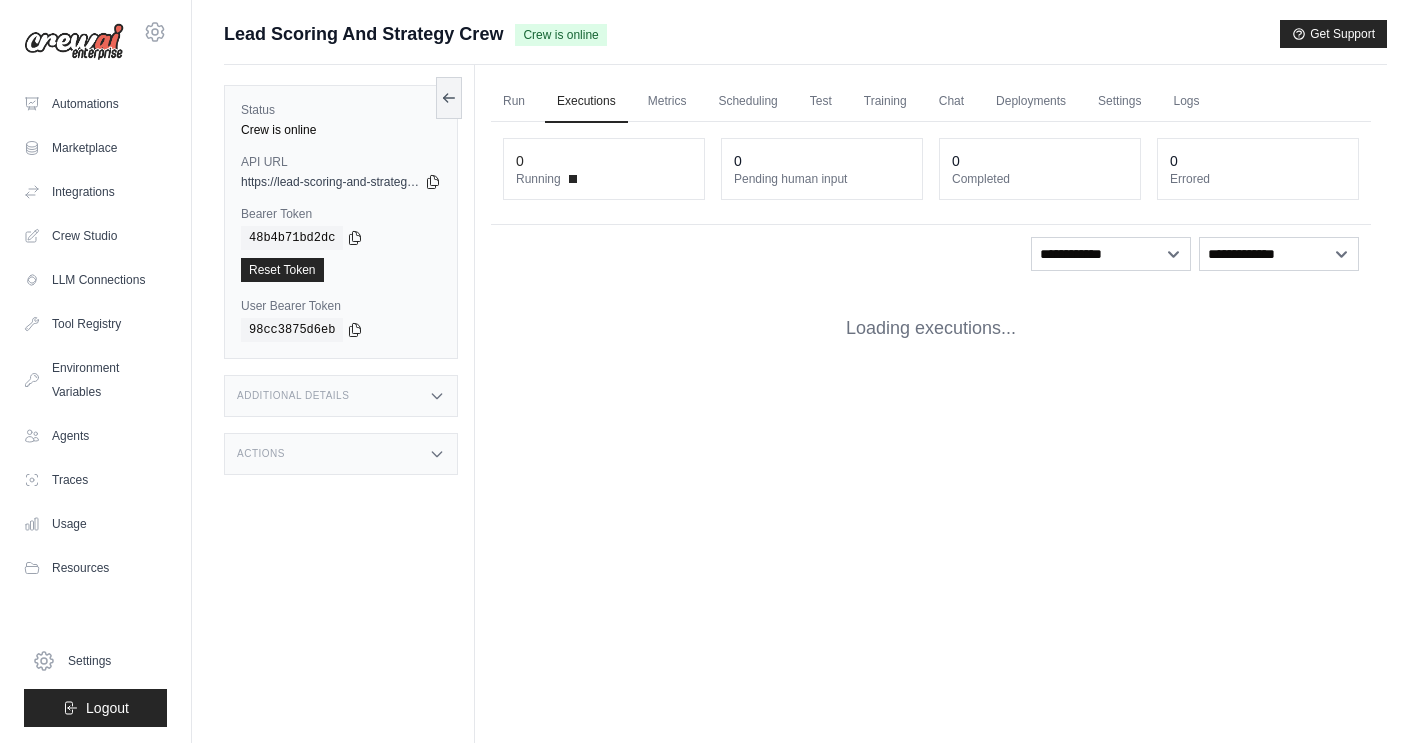scroll, scrollTop: 0, scrollLeft: 0, axis: both 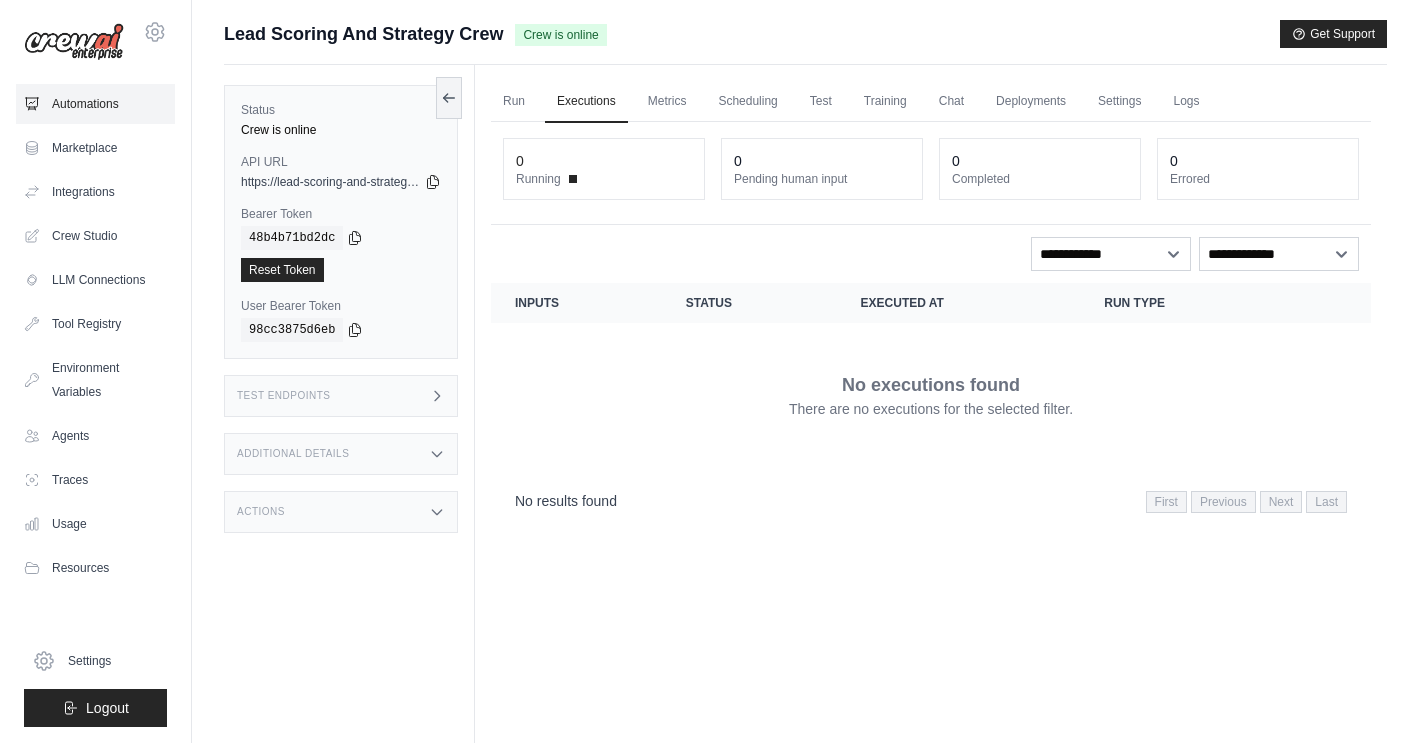 click on "Automations" at bounding box center [95, 104] 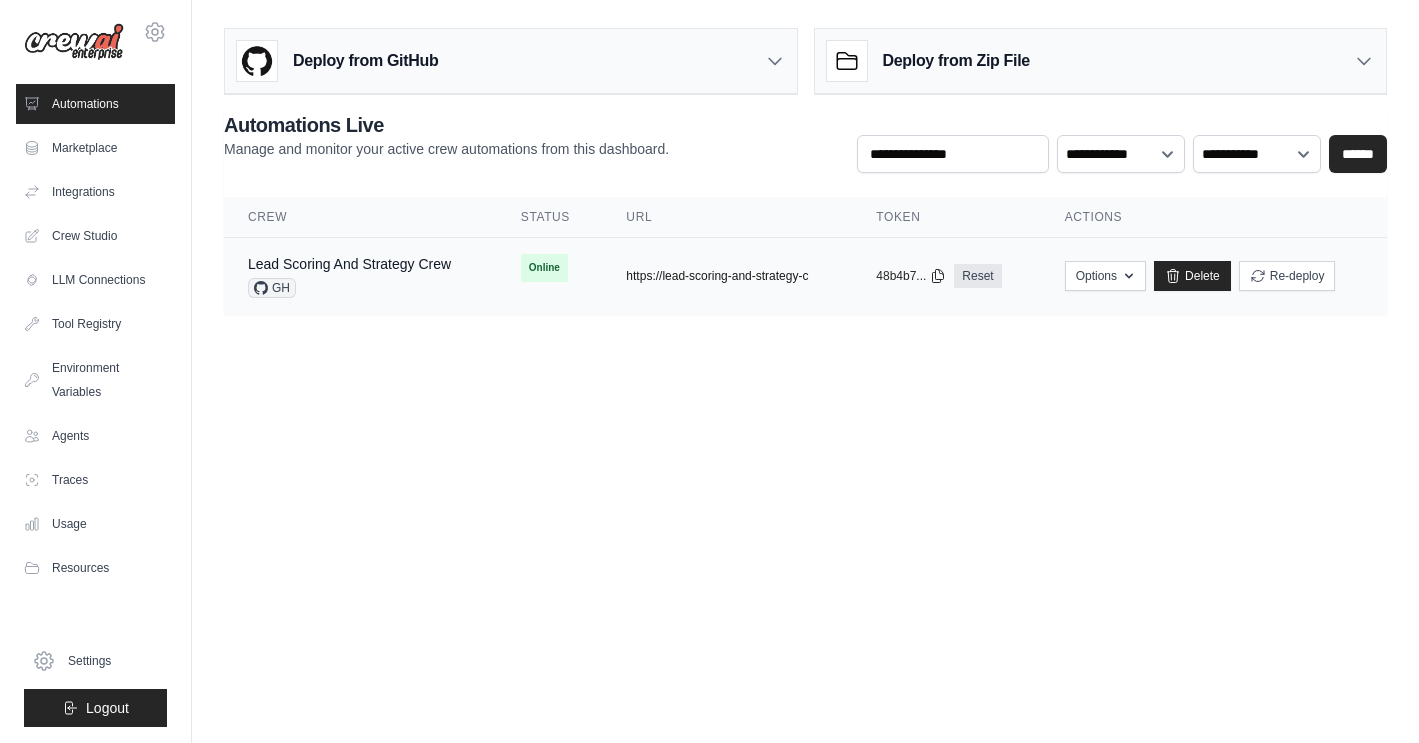 click on "https://lead-scoring-and-strategy-c" at bounding box center (717, 276) 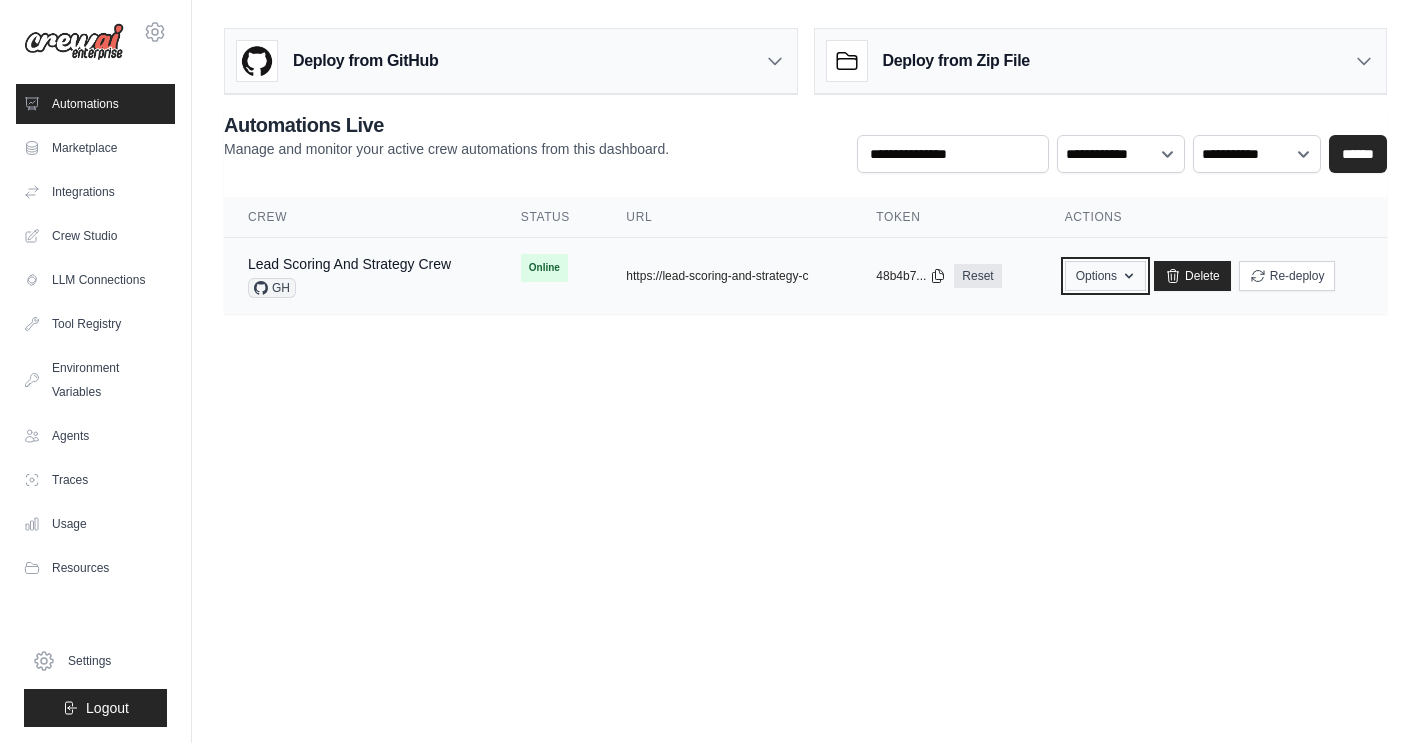 click on "Options" at bounding box center (1105, 276) 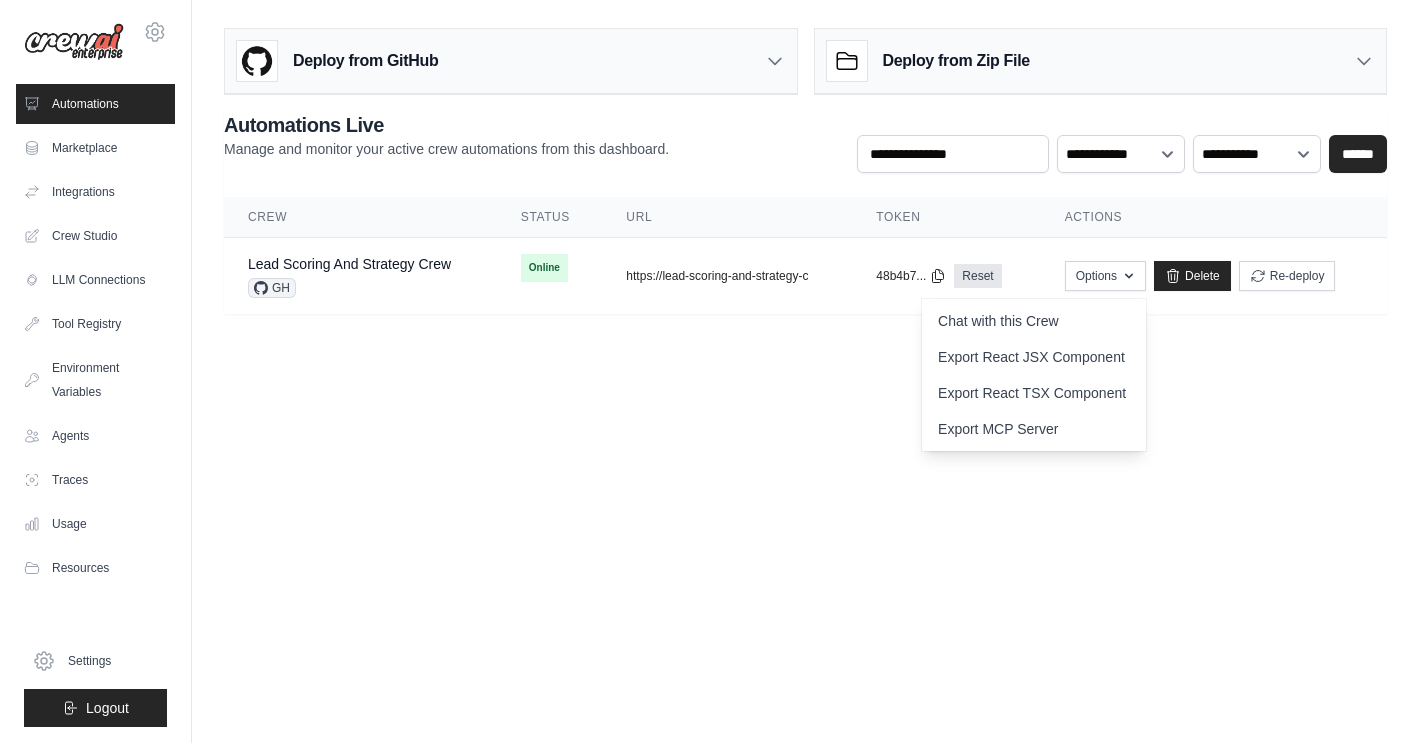 click on "Deploy from GitHub
Deploy your project directly from GitHub. Select a repository and
branch to get started.
Changes will be automatically synchronized with your deployment.
Configure GitHub
Deploy from Zip File
Choose file" at bounding box center [805, 179] 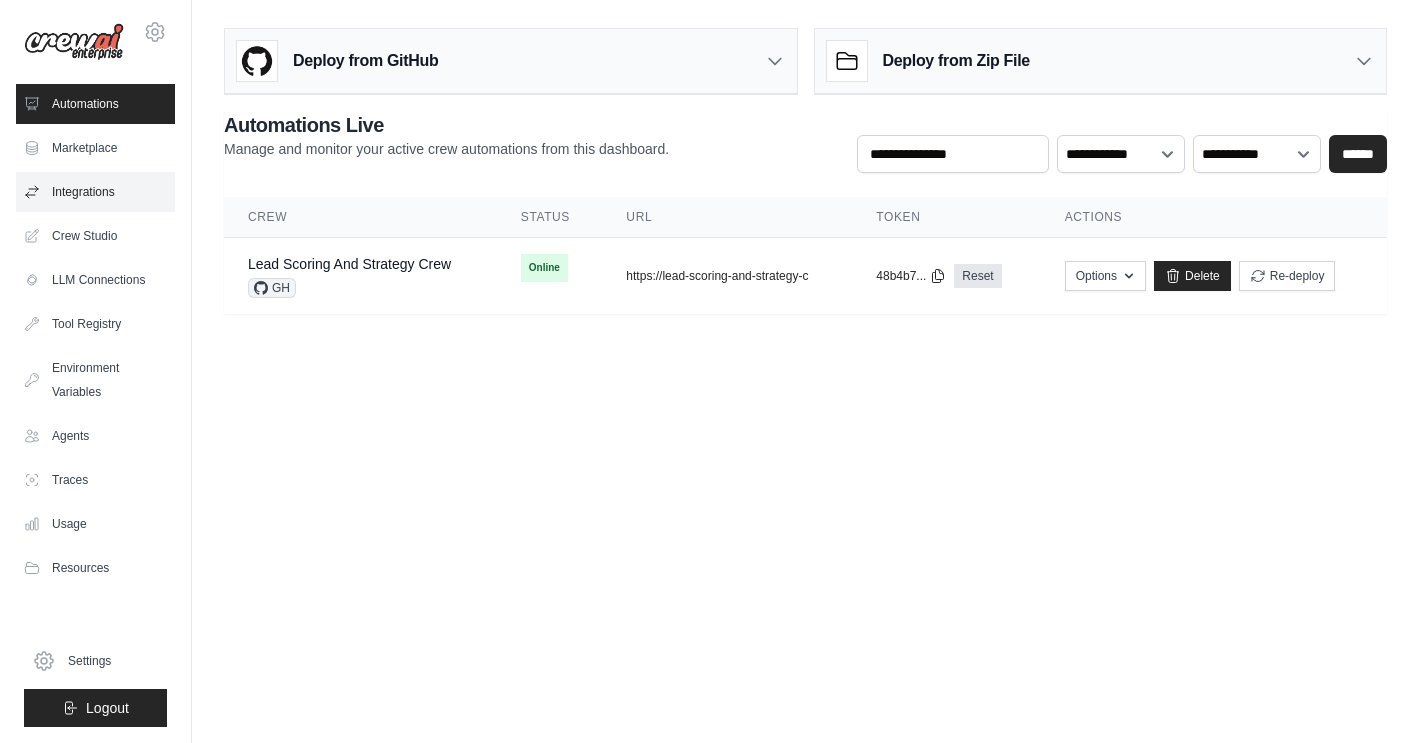 click on "Integrations" at bounding box center [95, 192] 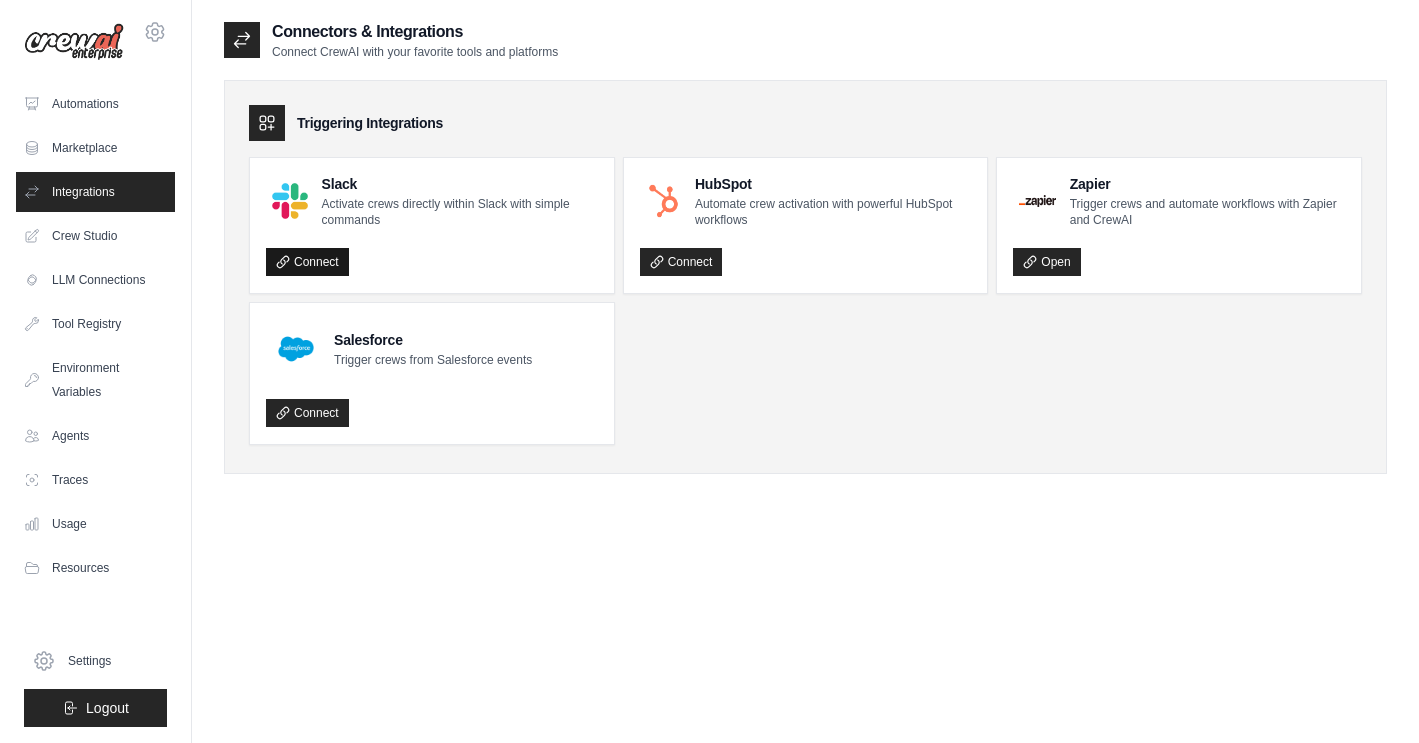 click on "Connect" at bounding box center [307, 262] 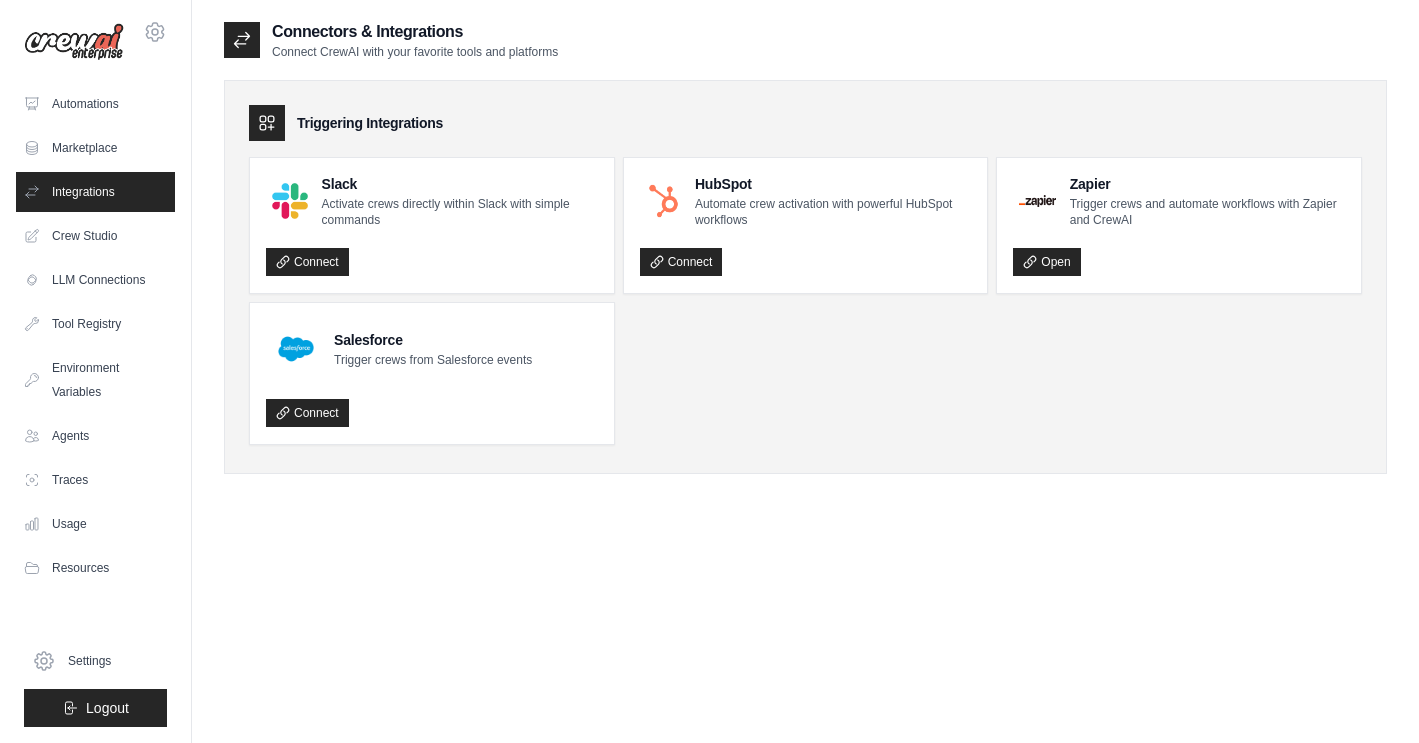 scroll, scrollTop: 0, scrollLeft: 0, axis: both 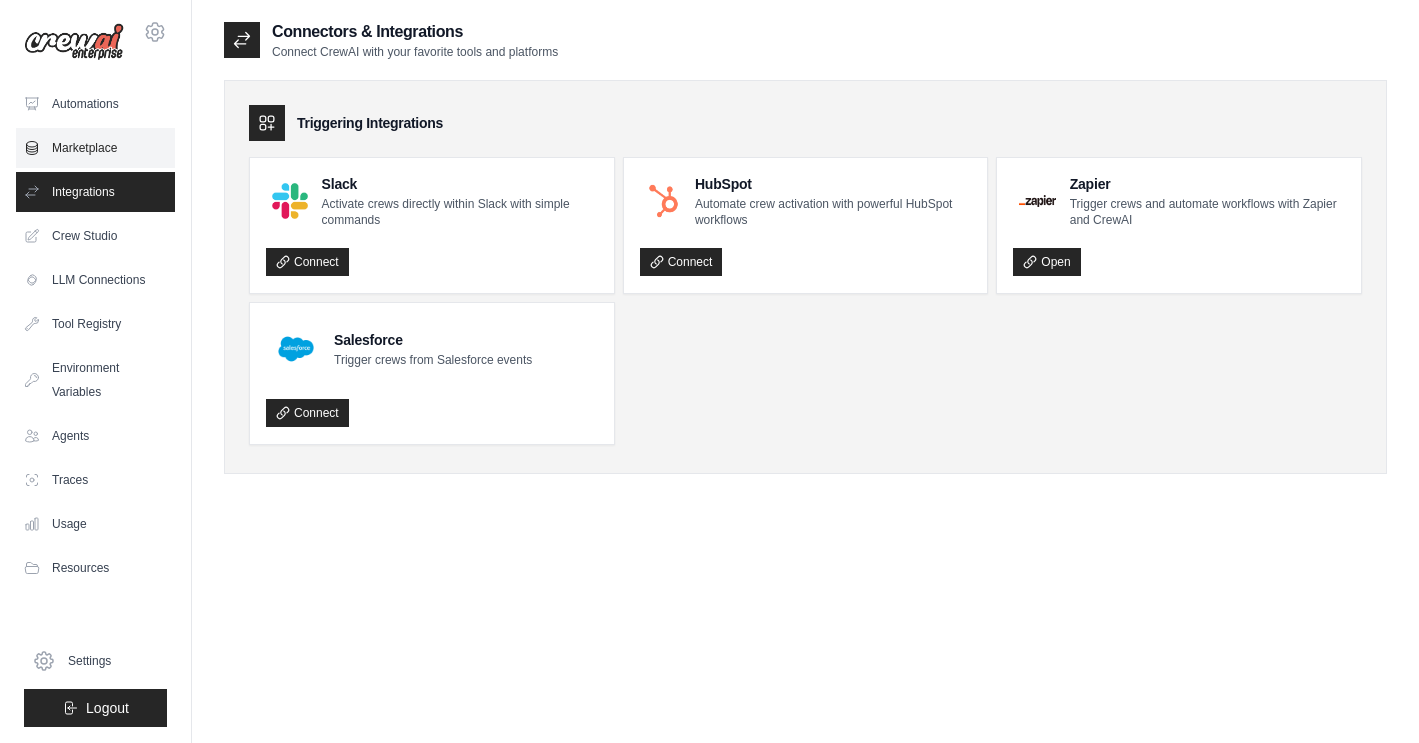 click on "Marketplace" at bounding box center (95, 148) 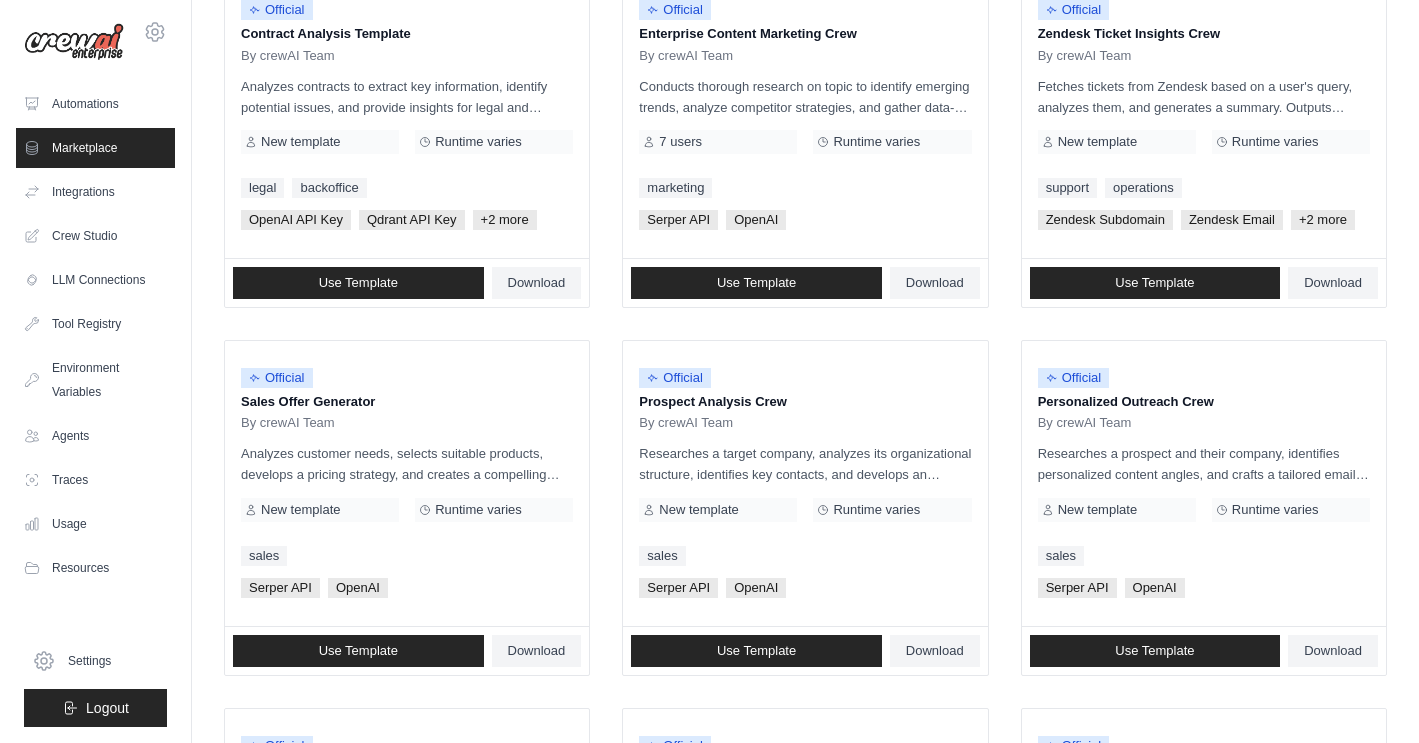 scroll, scrollTop: 398, scrollLeft: 0, axis: vertical 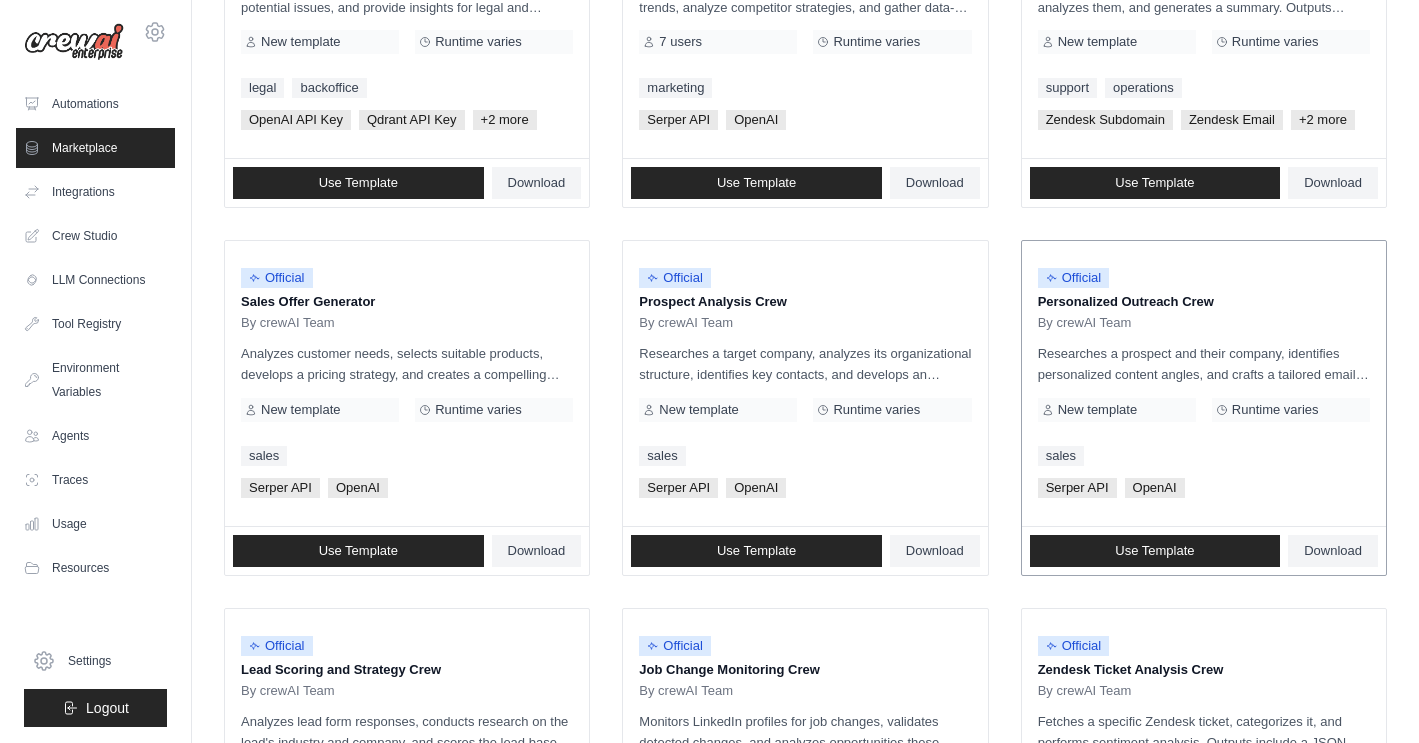 click on "Researches a prospect and their company, identifies personalized content angles, and crafts a tailored email. Outputs include a detailed dossier on the prospect, personalized talking points, and a professionally written email that effectively connects the prospect's needs with the benefits of the product." at bounding box center (1204, 364) 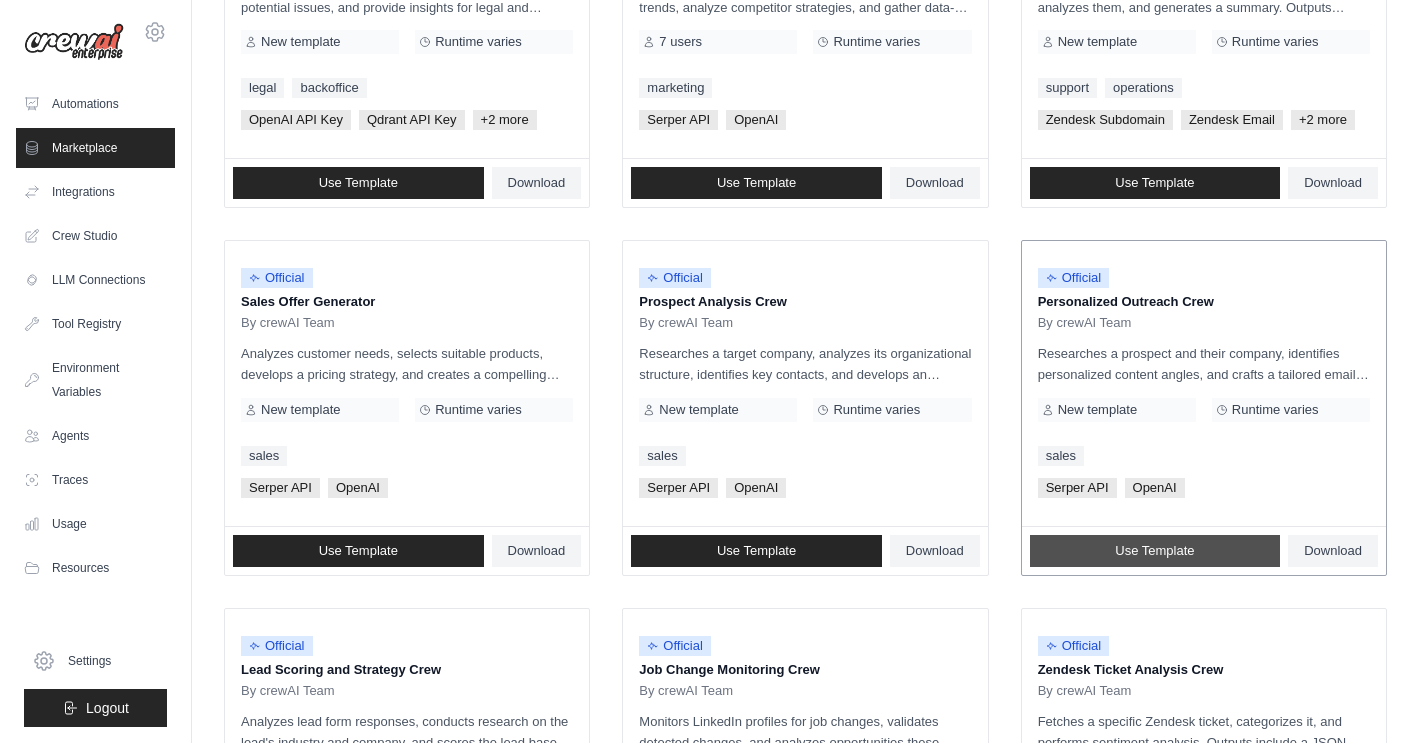 click on "Use Template" at bounding box center (1154, 551) 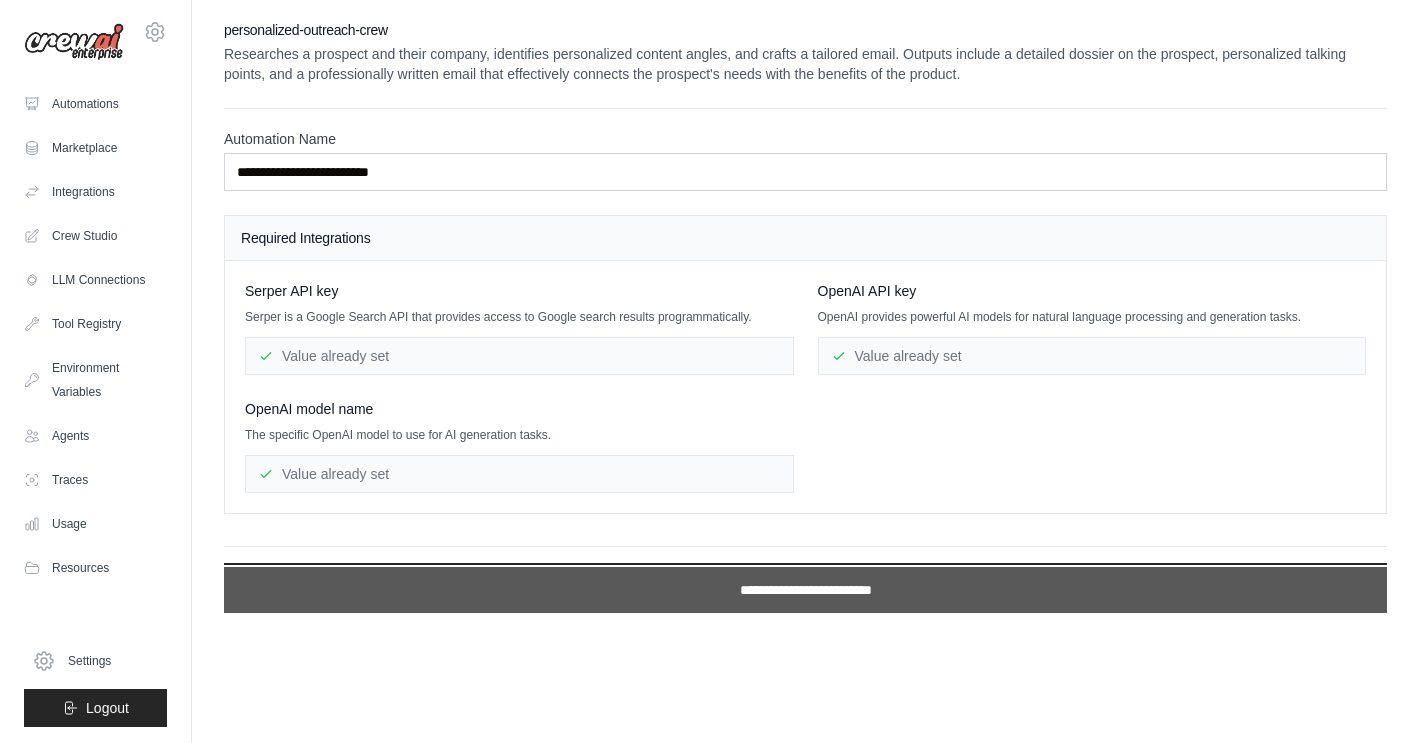 click on "**********" at bounding box center (805, 590) 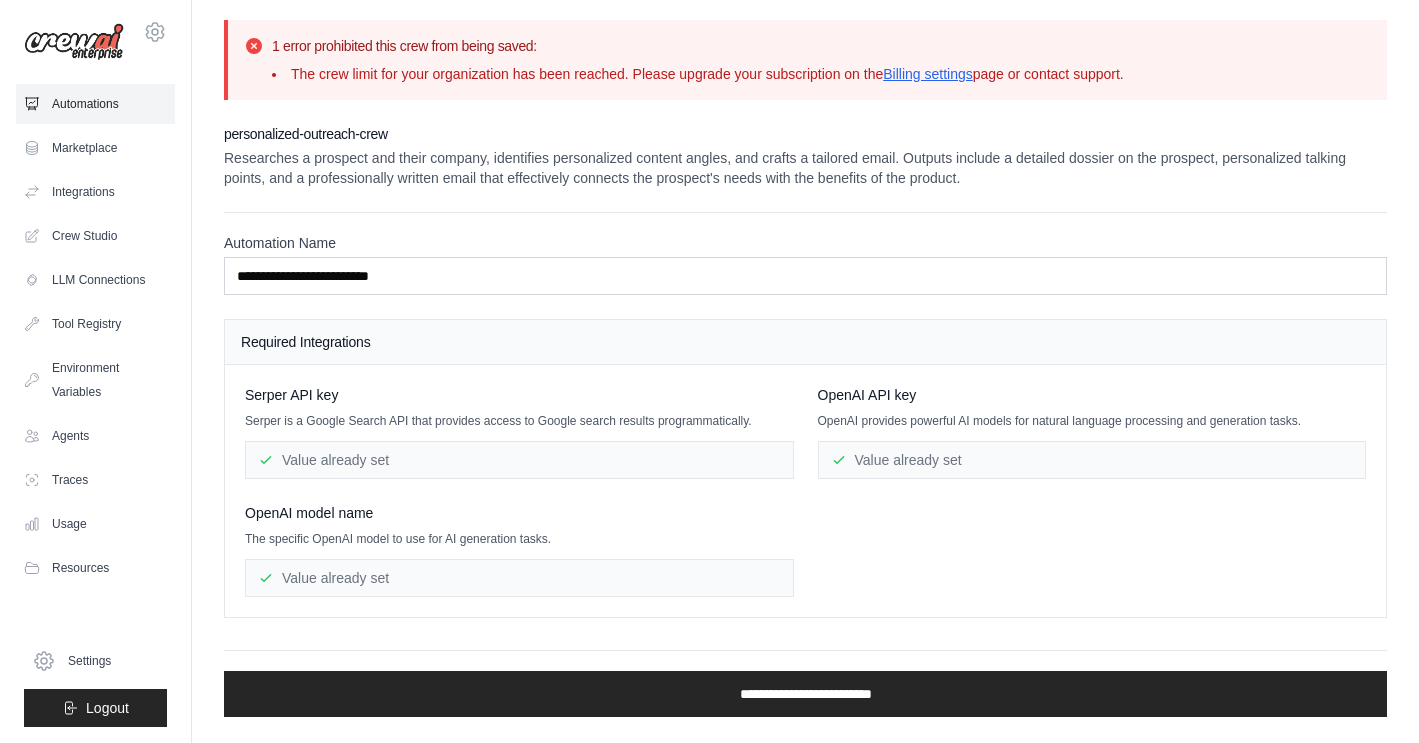 click on "Automations" at bounding box center (95, 104) 